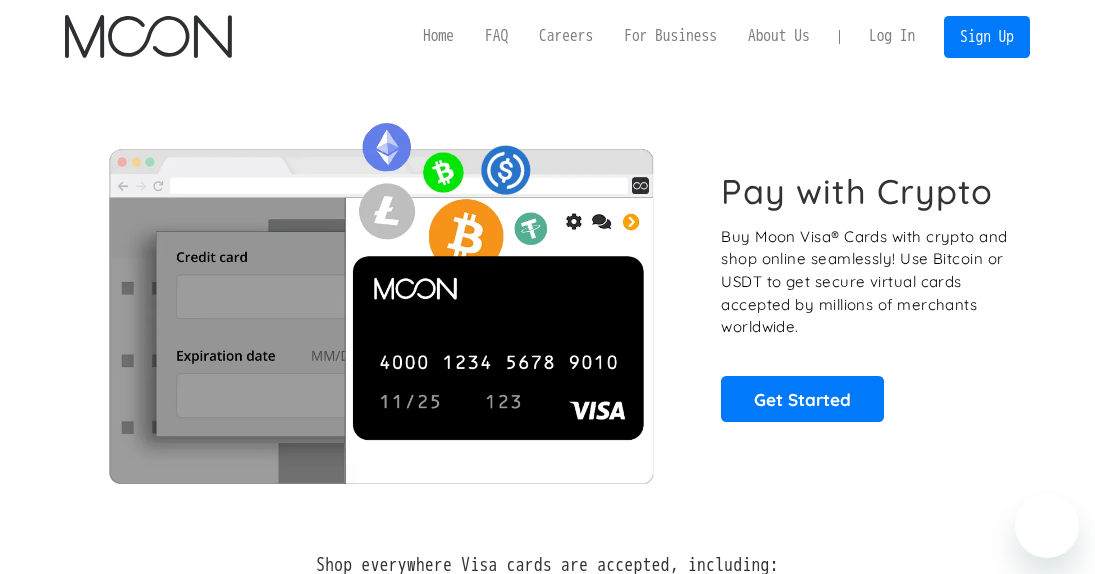 scroll, scrollTop: 0, scrollLeft: 0, axis: both 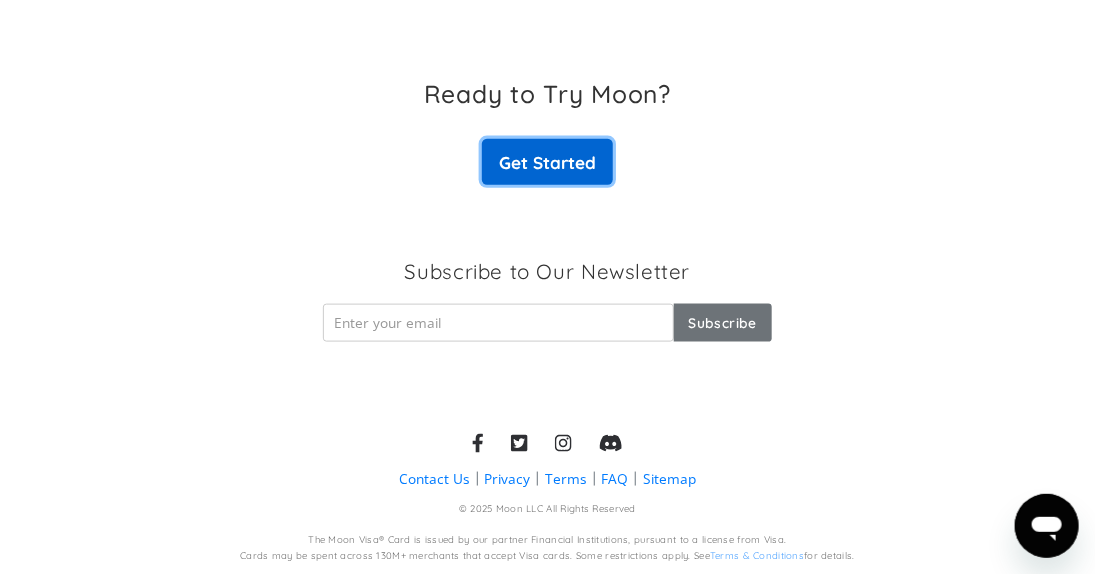 click on "Get Started" at bounding box center [547, 162] 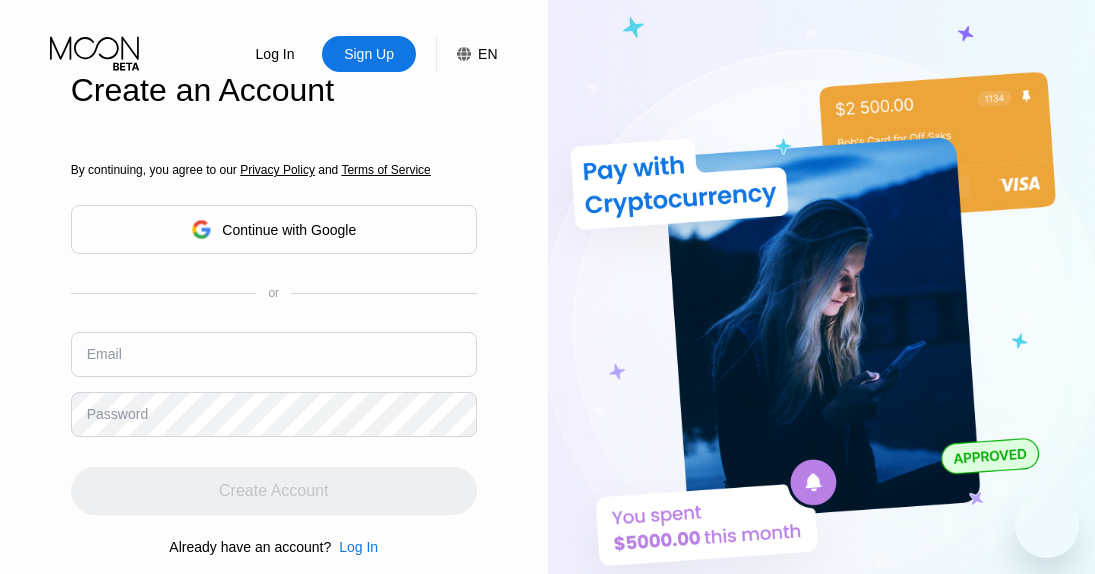scroll, scrollTop: 0, scrollLeft: 0, axis: both 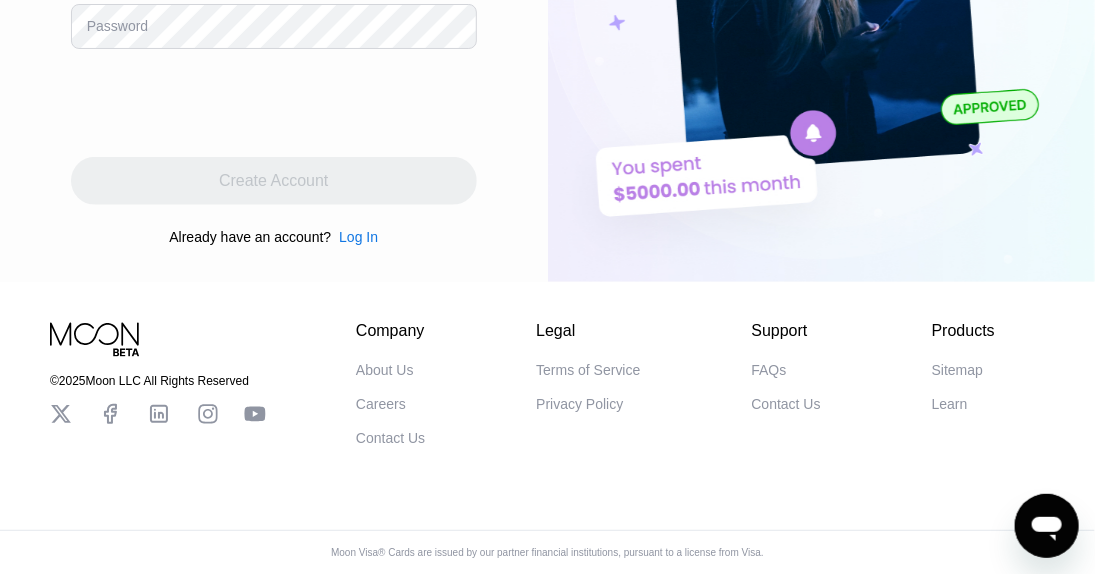 click on "About Us" at bounding box center [385, 370] 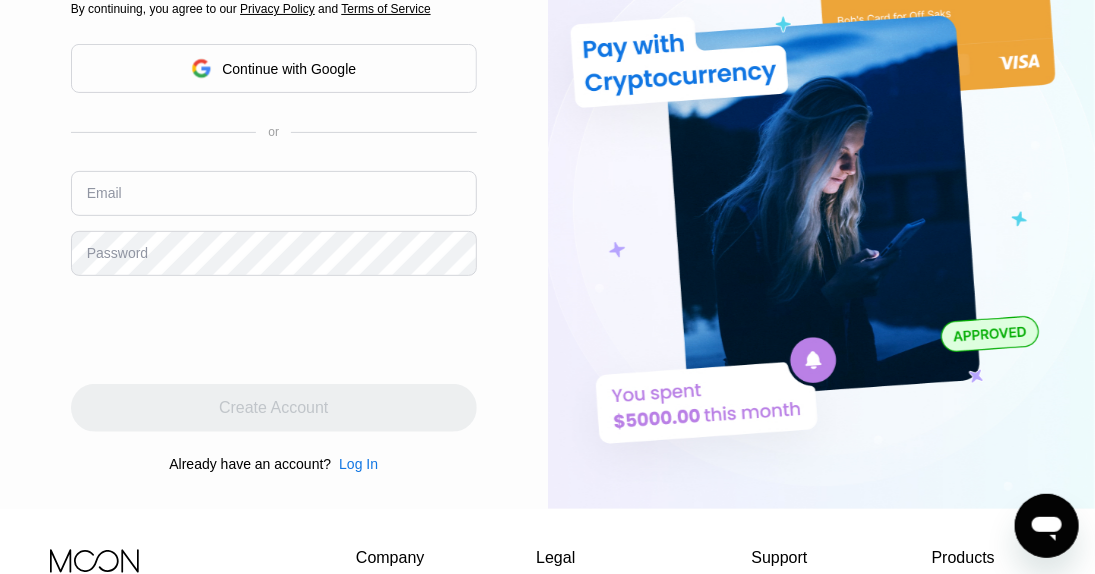 scroll, scrollTop: 0, scrollLeft: 0, axis: both 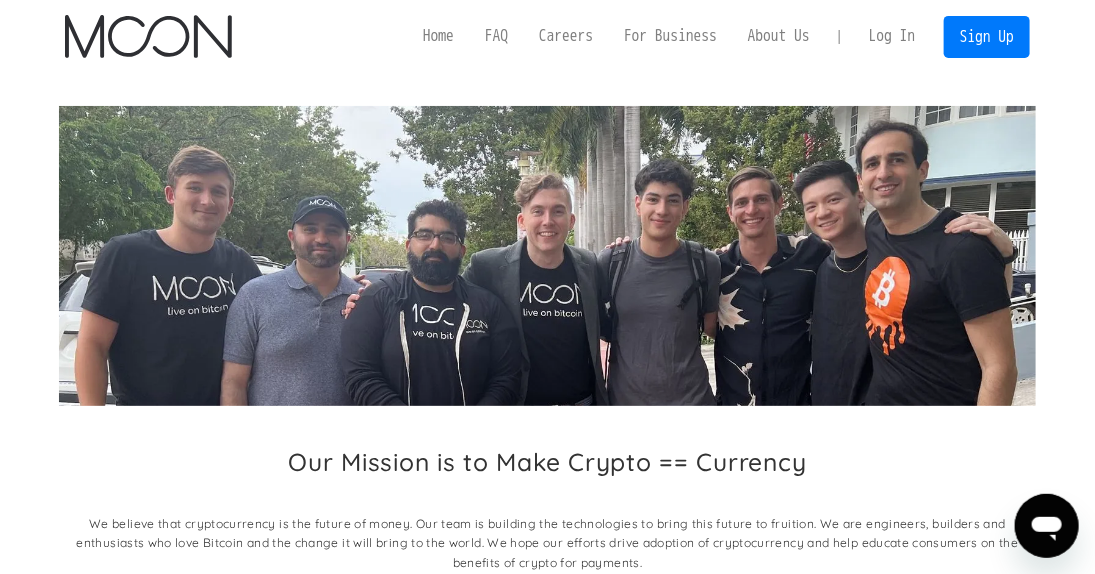 click on "About Us" at bounding box center [778, 36] 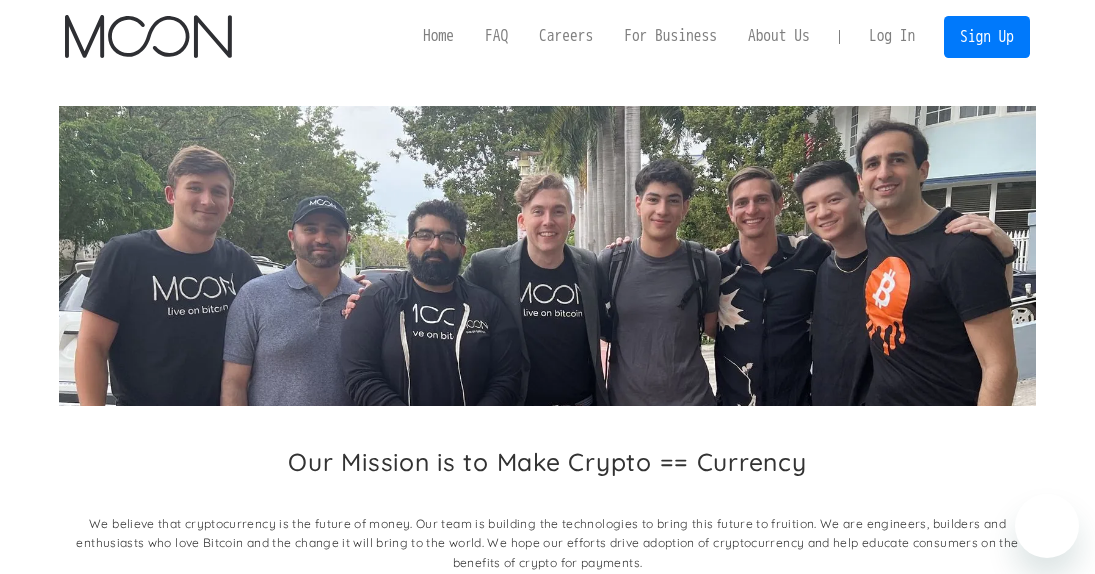 scroll, scrollTop: 0, scrollLeft: 0, axis: both 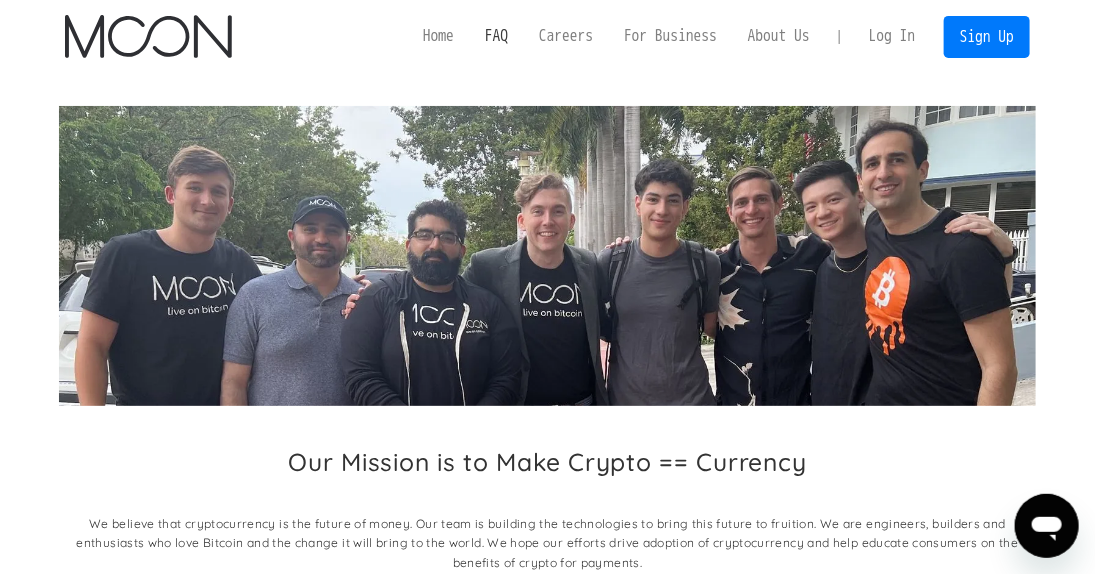 click on "FAQ" at bounding box center (496, 36) 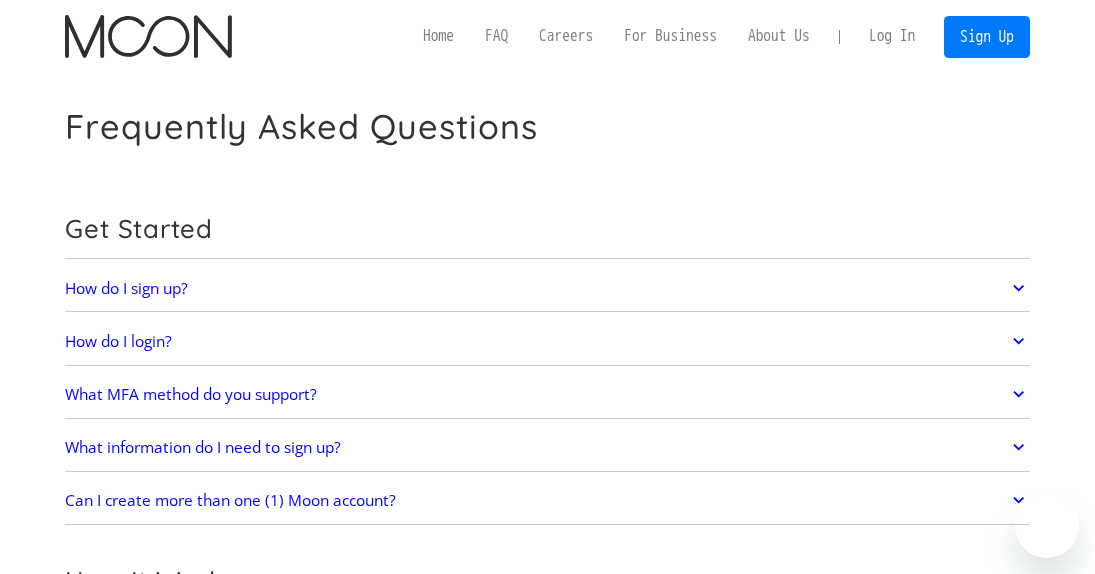 scroll, scrollTop: 0, scrollLeft: 0, axis: both 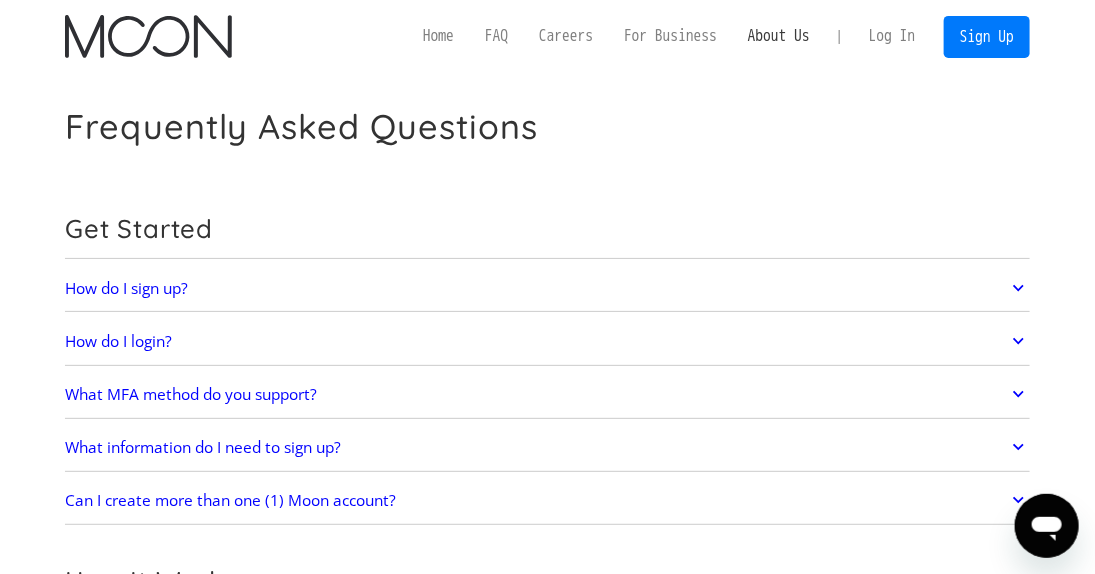click on "About Us" at bounding box center [778, 36] 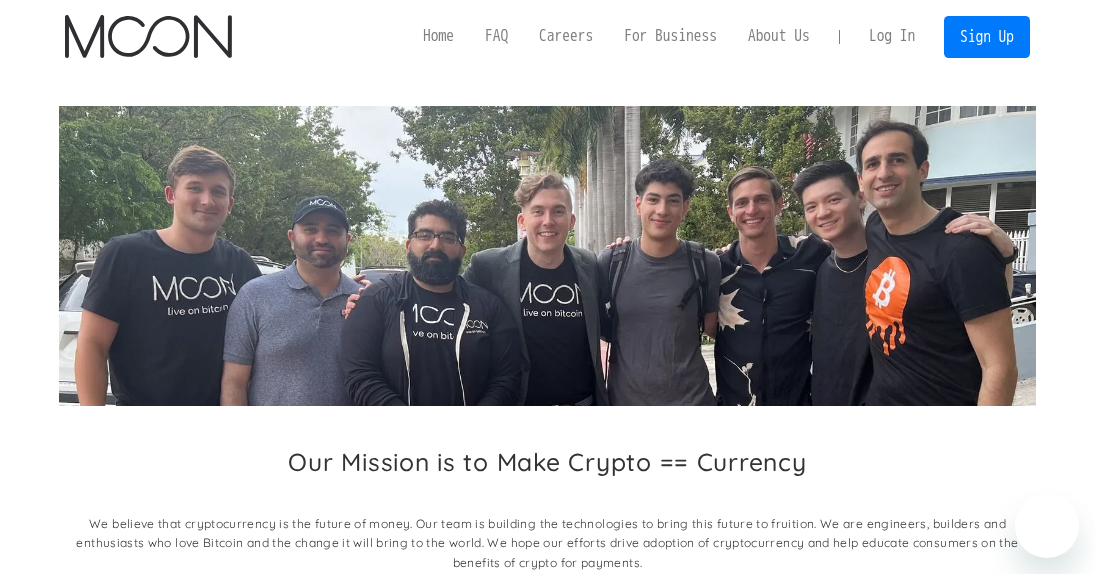 scroll, scrollTop: 0, scrollLeft: 0, axis: both 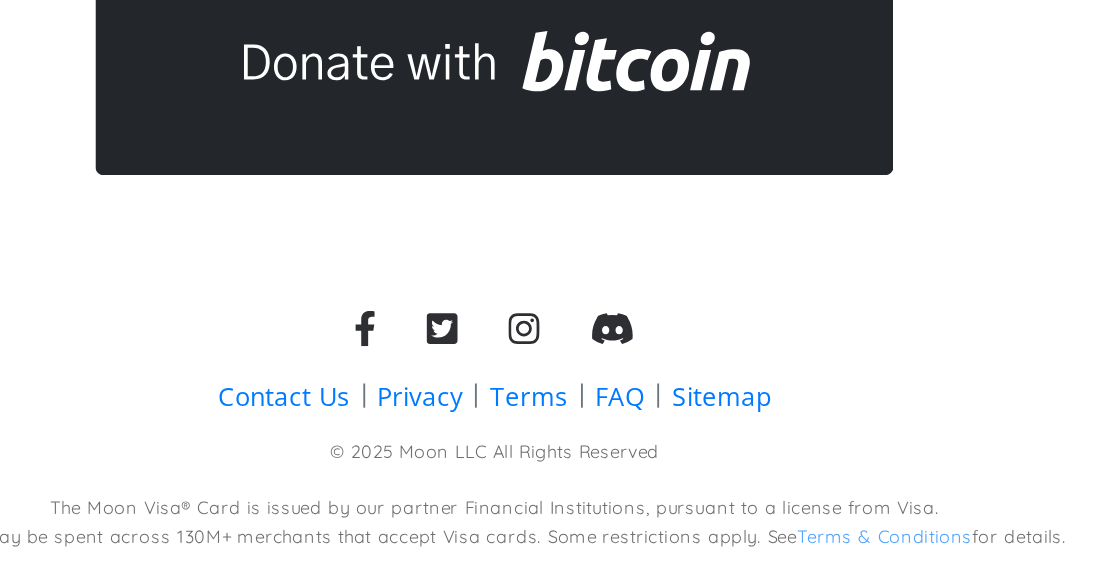 click on "Privacy" at bounding box center [507, 478] 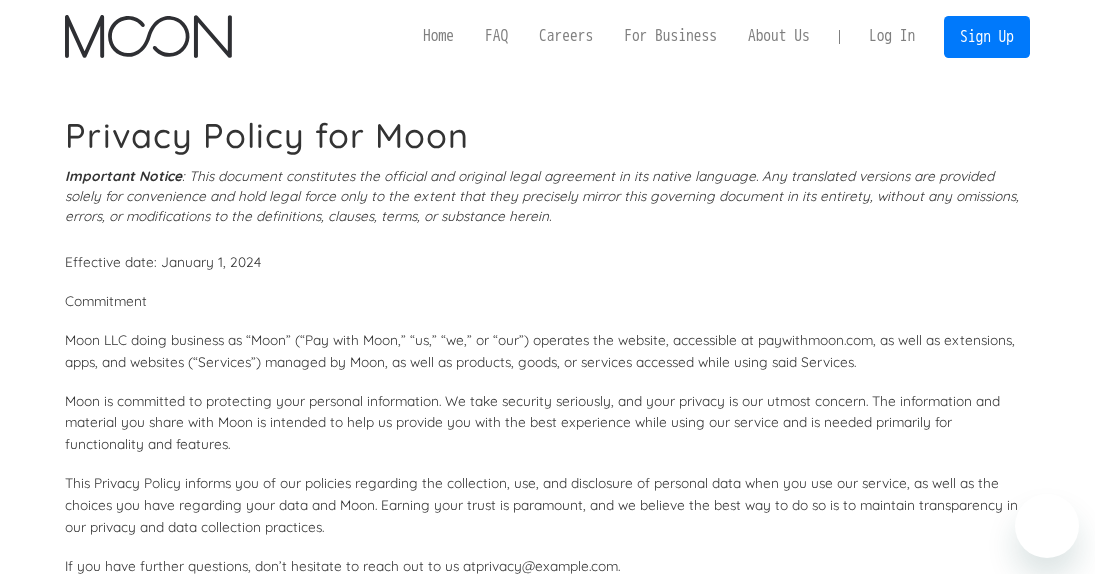 scroll, scrollTop: 0, scrollLeft: 0, axis: both 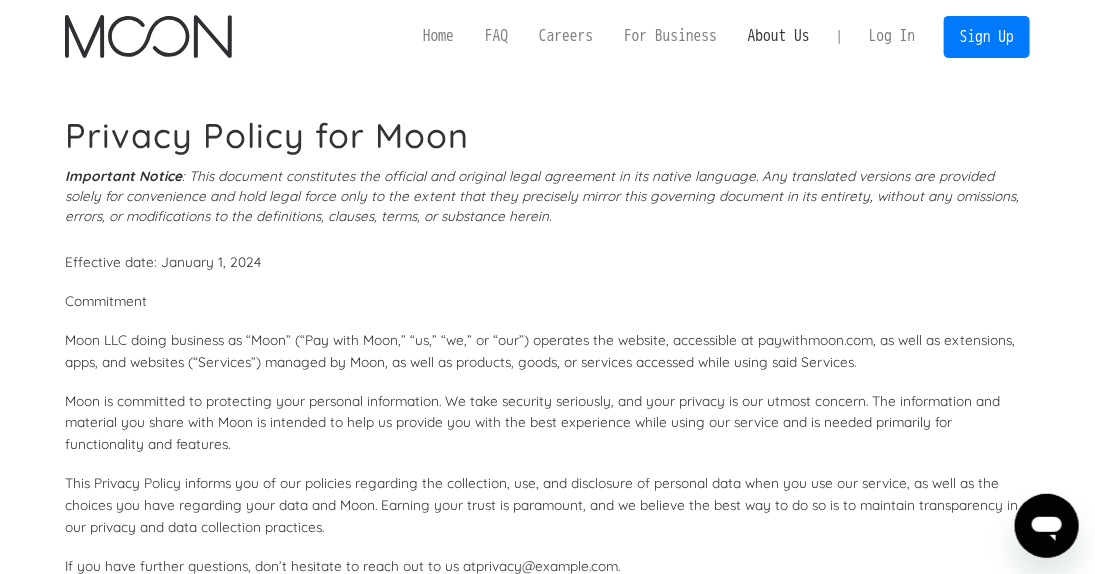 click on "About Us" at bounding box center (778, 36) 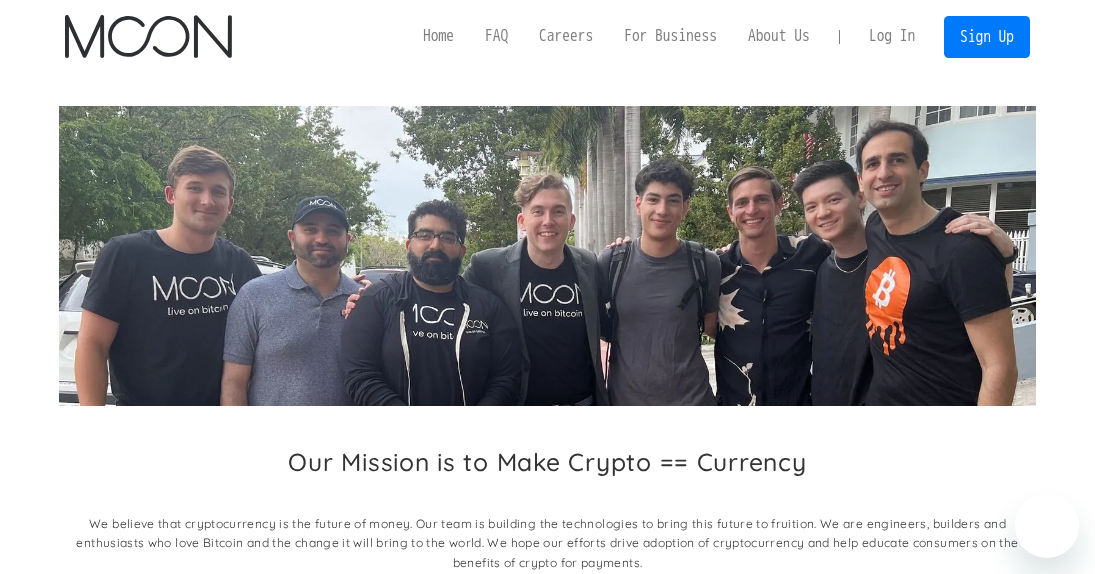 scroll, scrollTop: 0, scrollLeft: 0, axis: both 